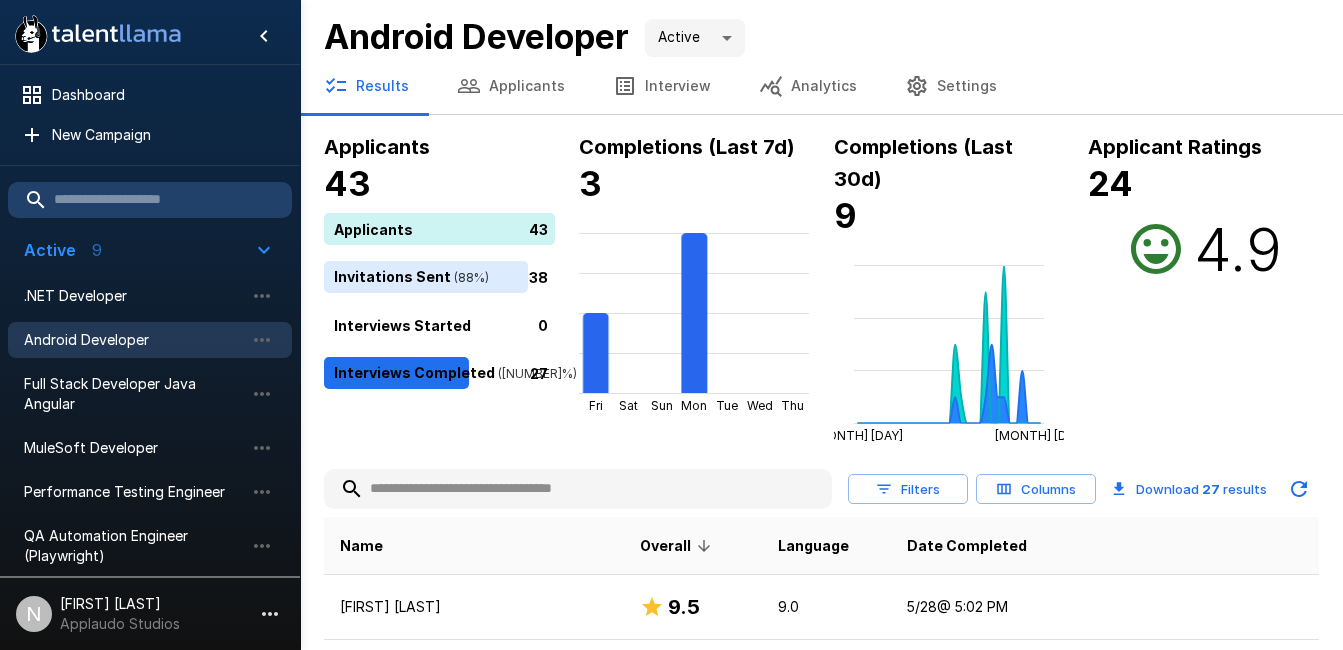 scroll, scrollTop: 0, scrollLeft: 0, axis: both 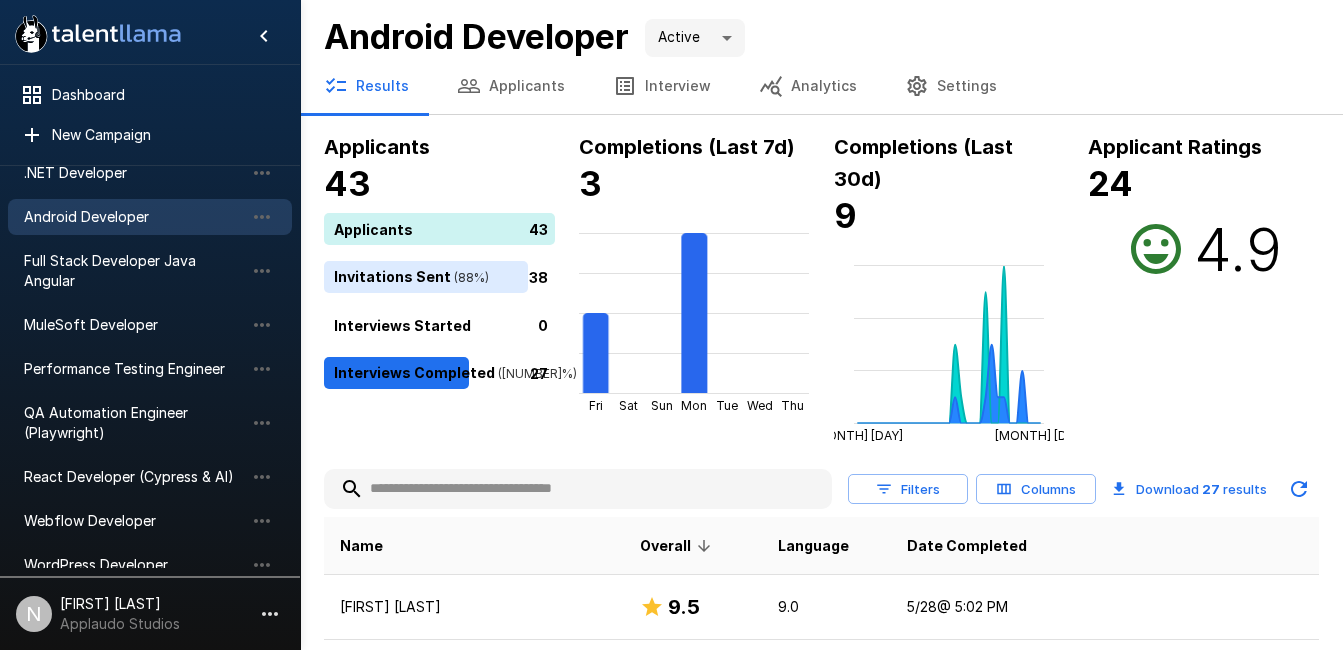click 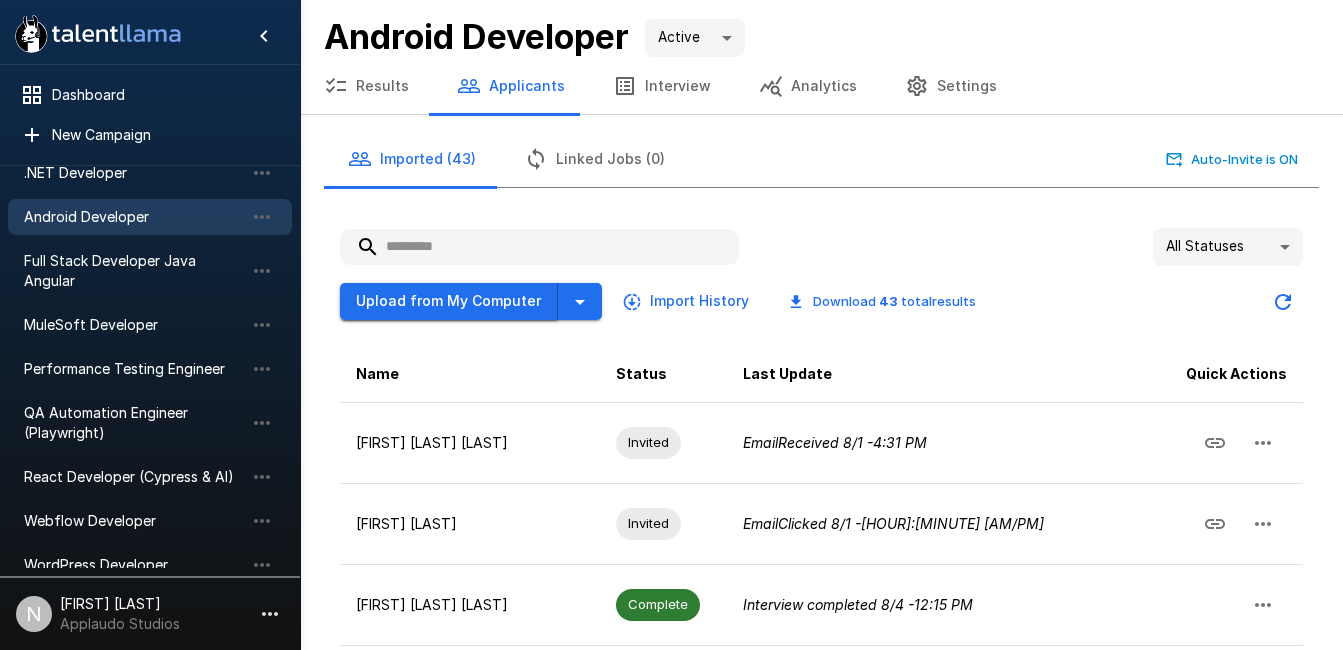 click on "Upload from My Computer" at bounding box center [449, 301] 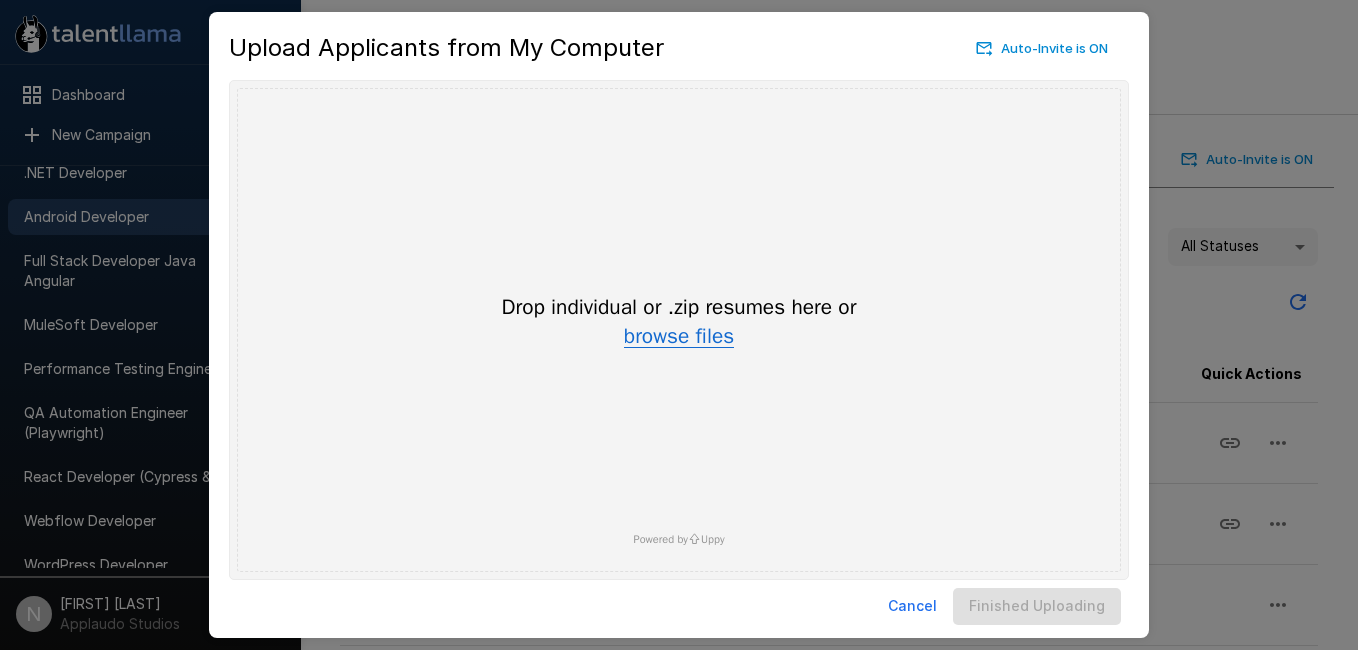 click on "browse files" at bounding box center [679, 337] 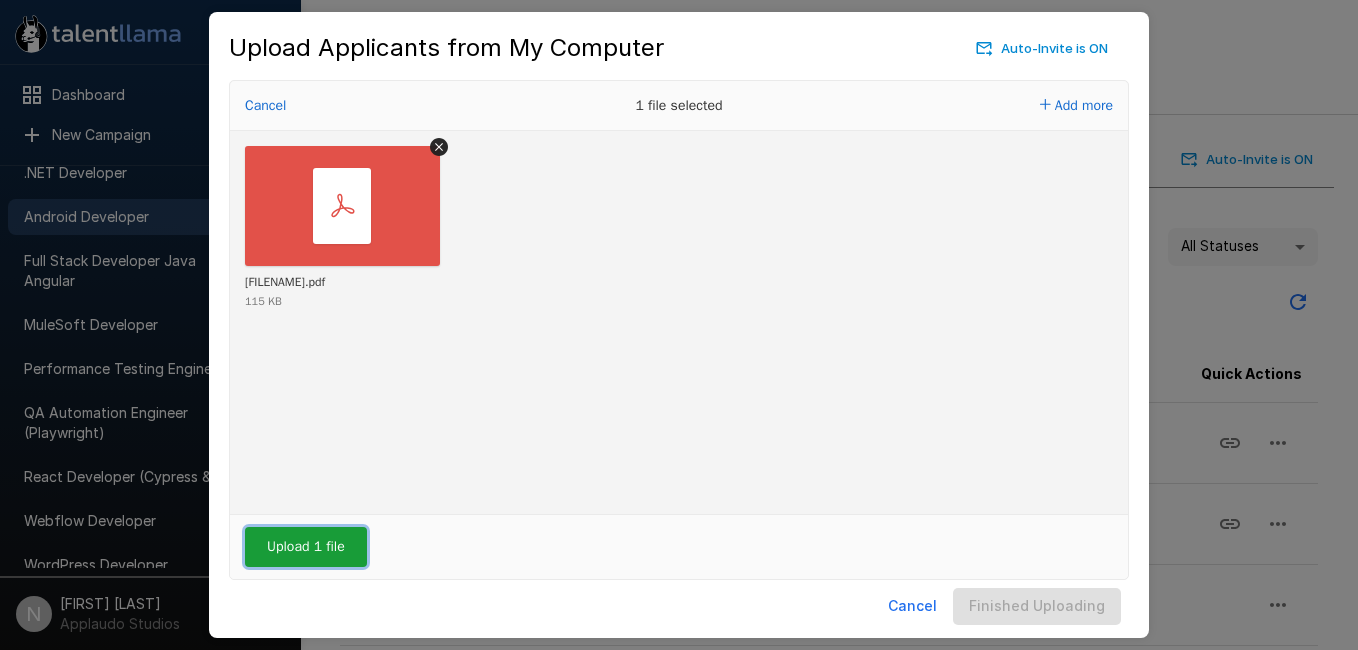 click on "Upload 1 file" at bounding box center [306, 547] 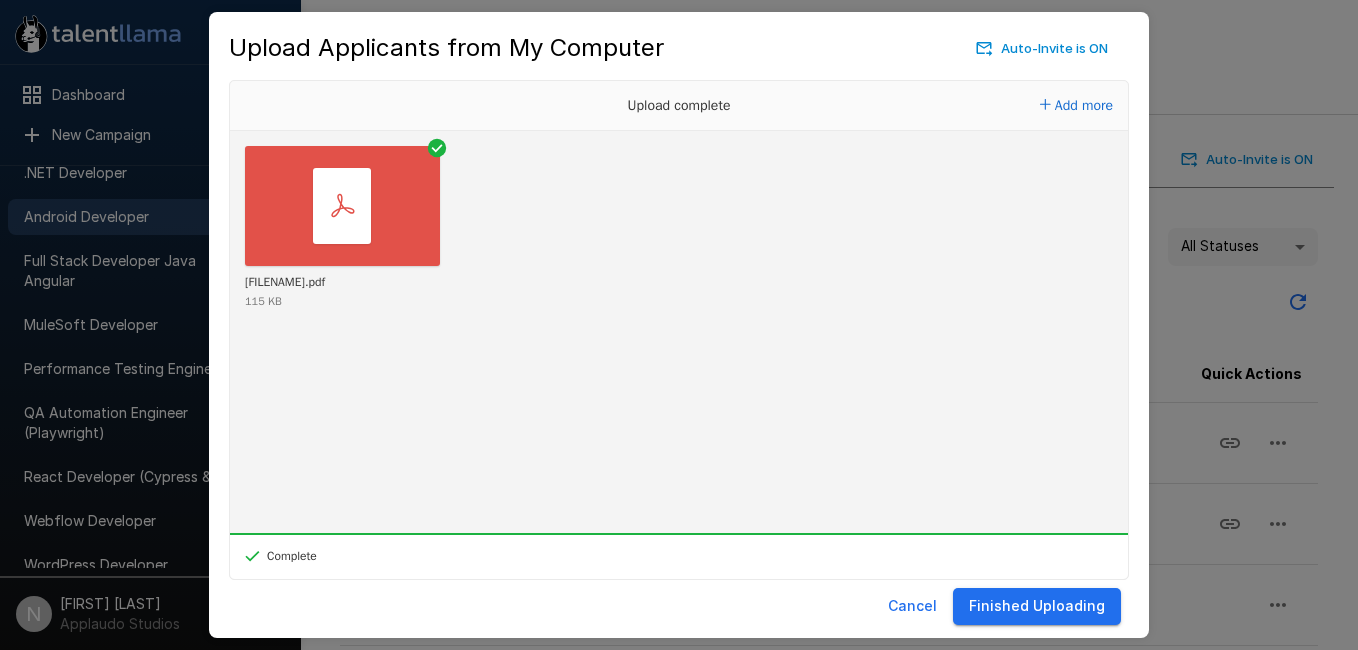 click on "Finished Uploading" at bounding box center [1037, 606] 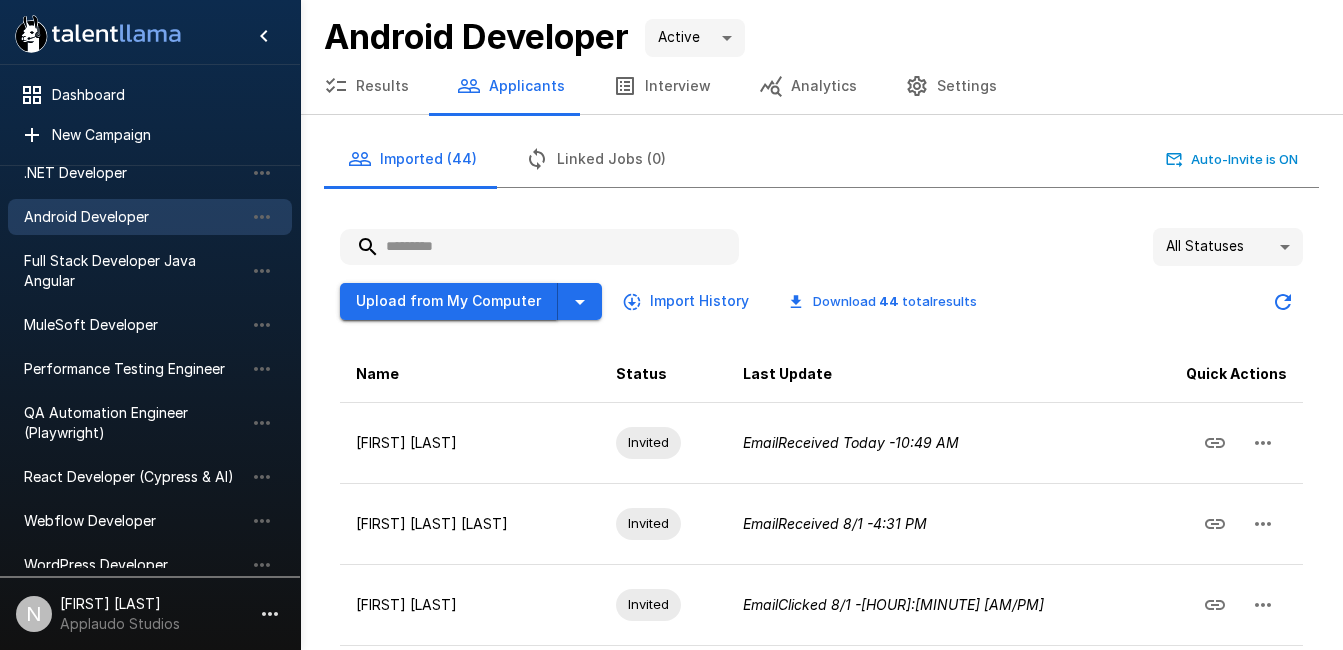 click on "Upload from My Computer" at bounding box center [449, 301] 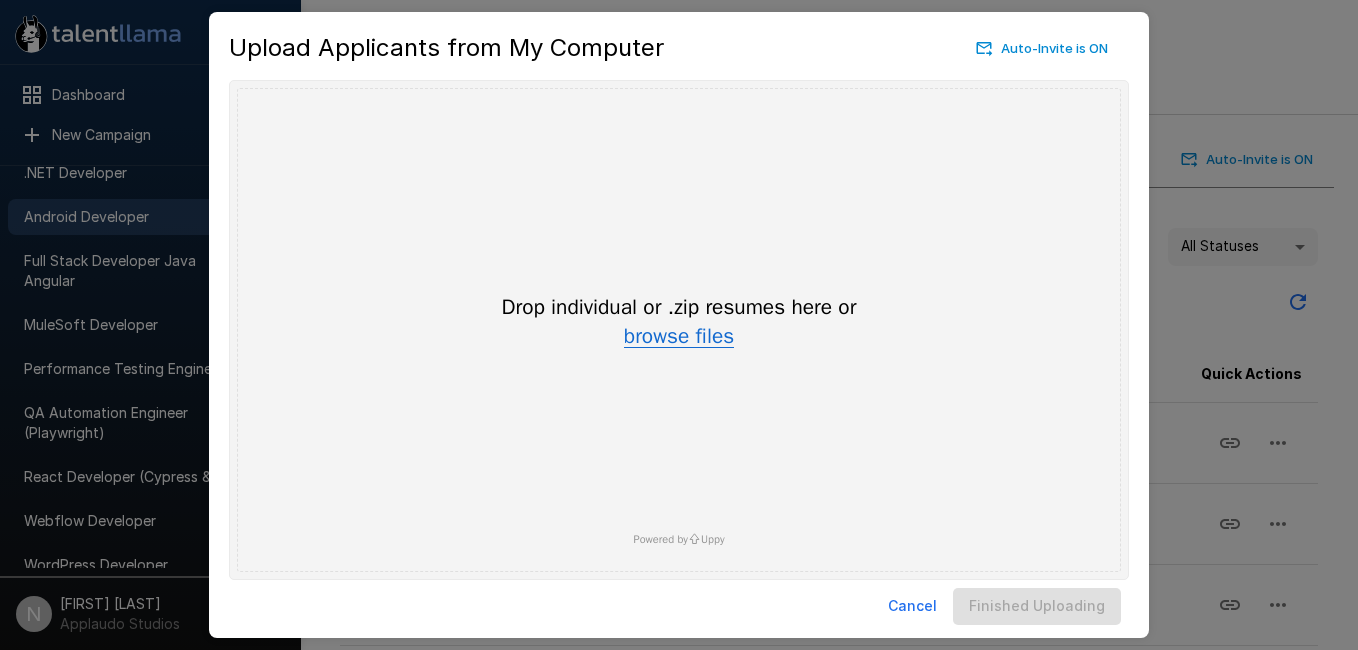 click on "browse files" at bounding box center [679, 337] 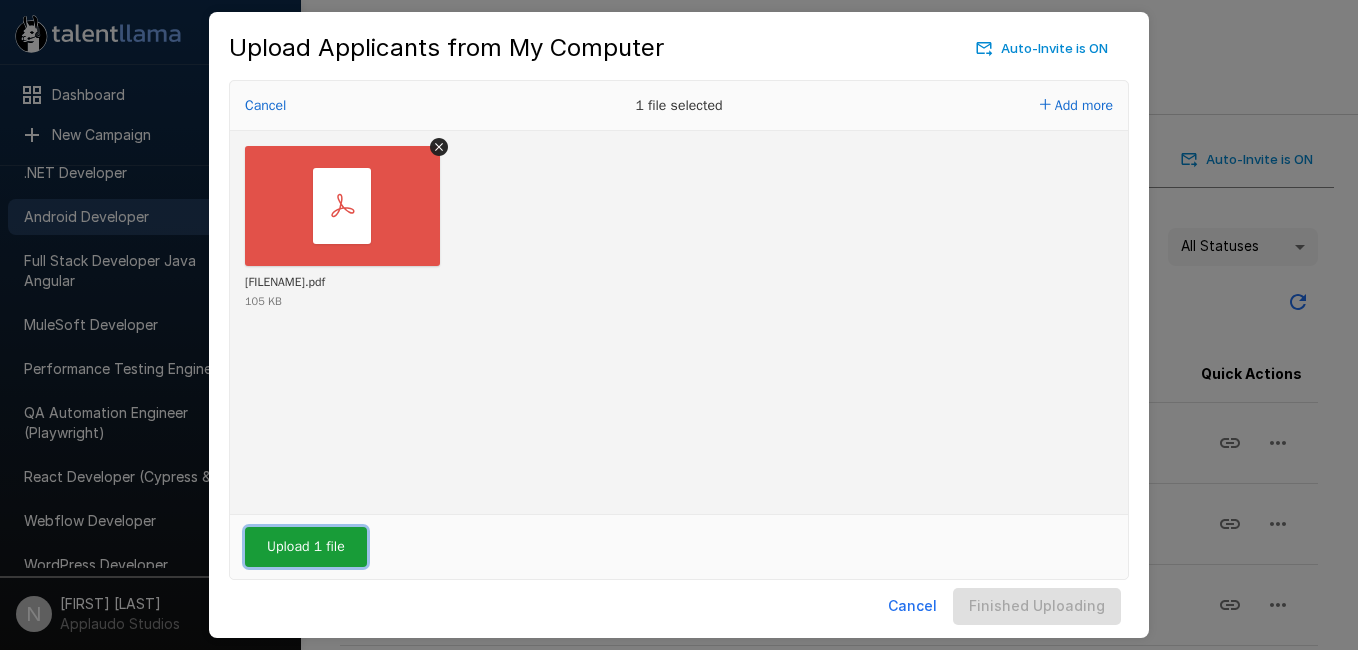 click on "Upload 1 file" at bounding box center (306, 547) 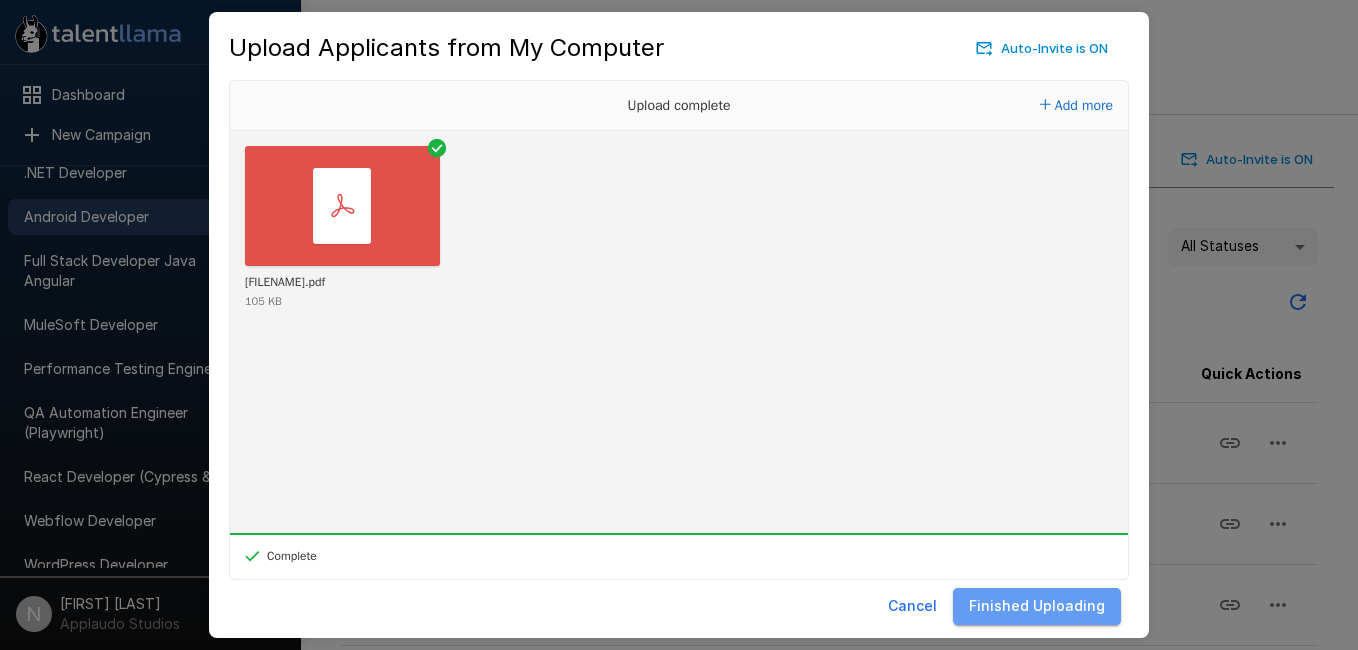 click on "Finished Uploading" at bounding box center (1037, 606) 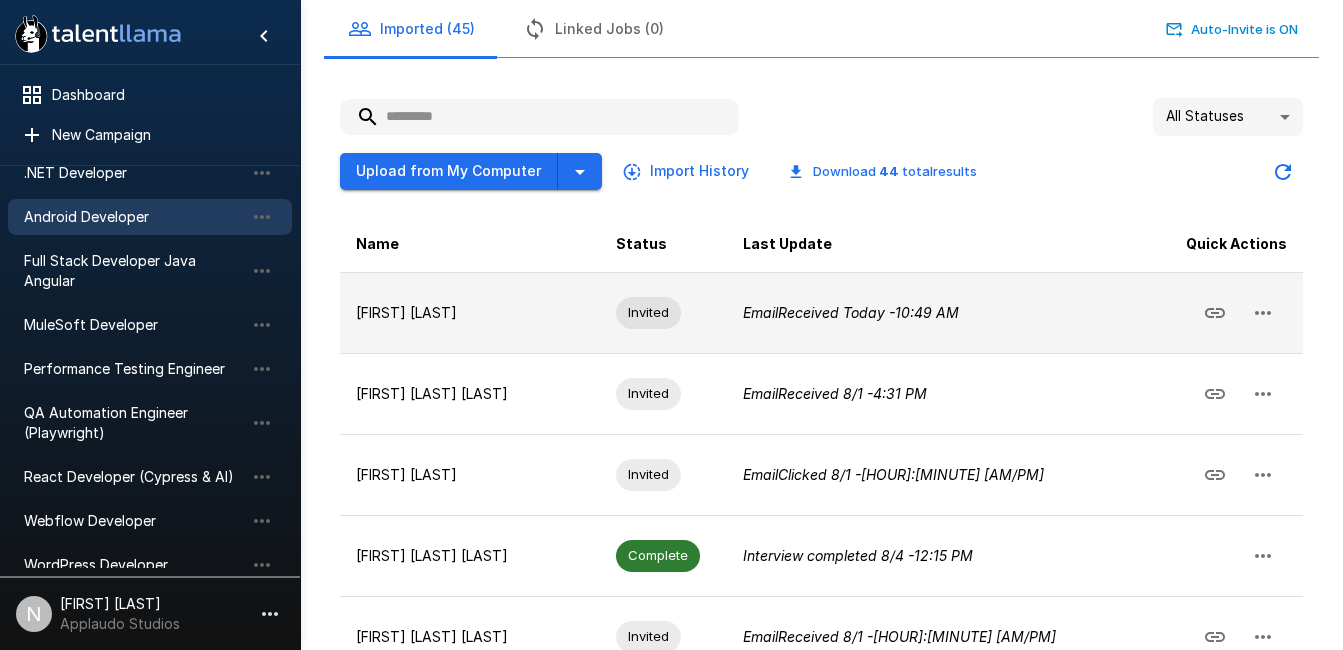 scroll, scrollTop: 0, scrollLeft: 0, axis: both 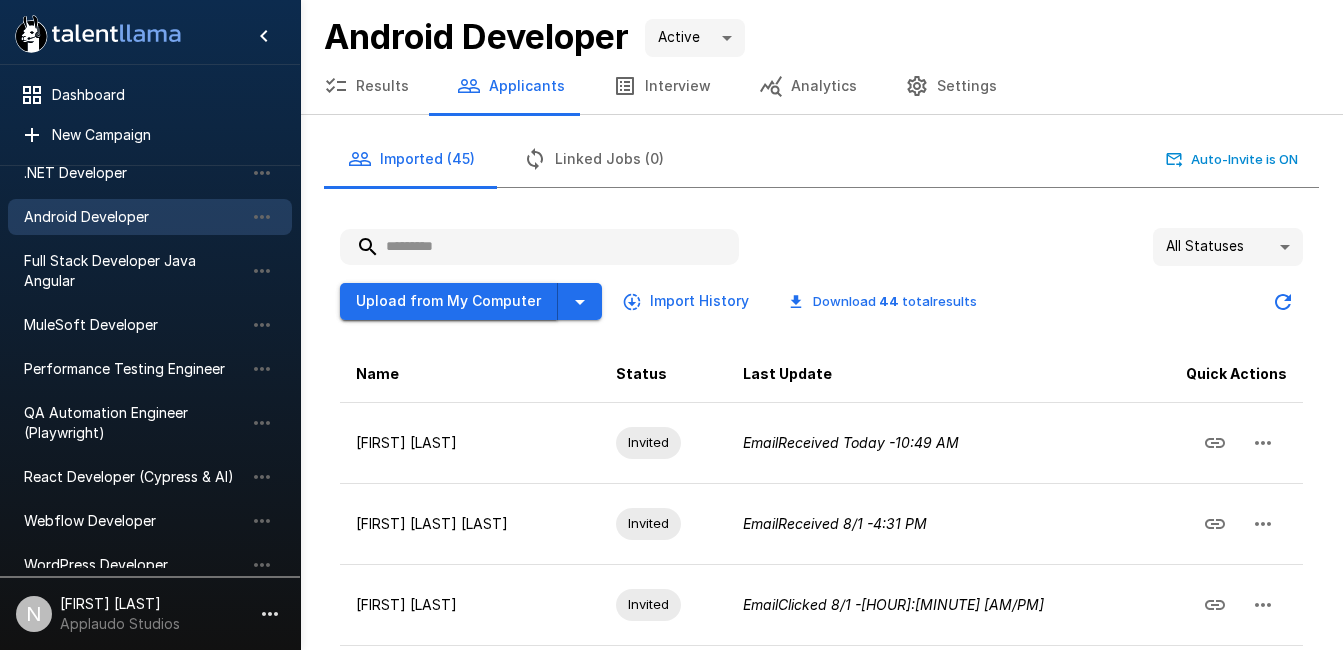 click on "Upload from My Computer" at bounding box center [449, 301] 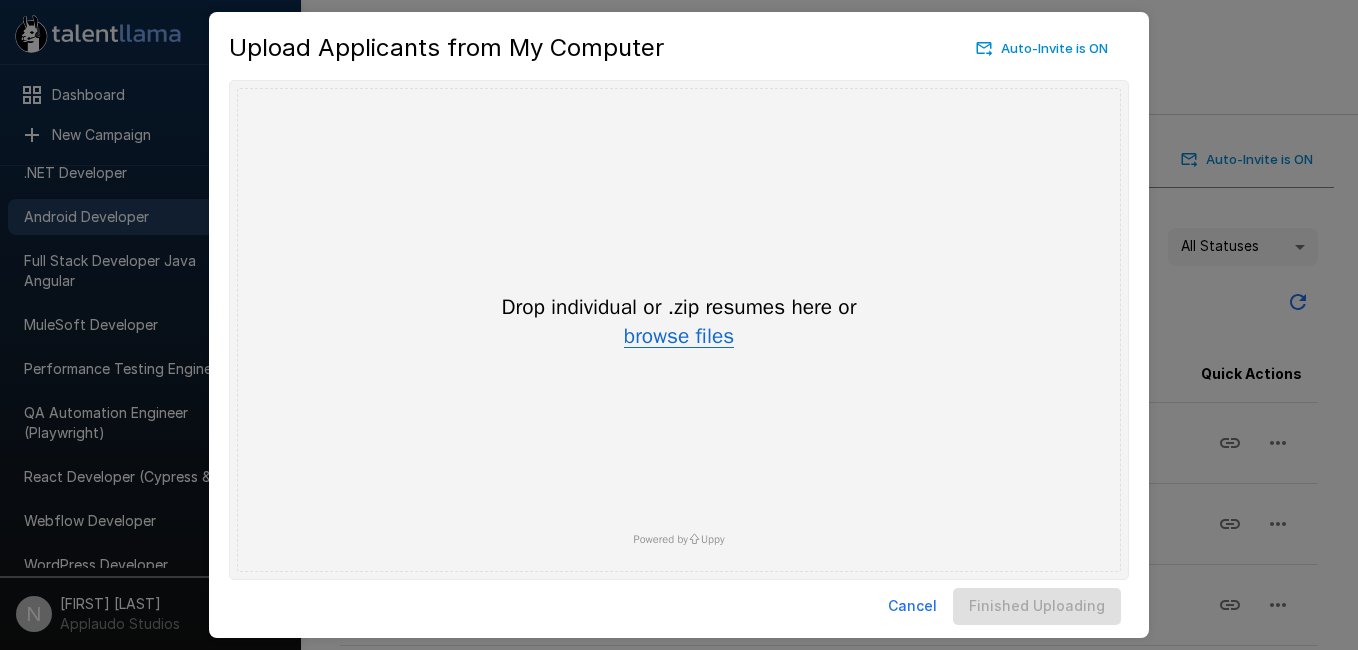 click on "browse files" at bounding box center [679, 337] 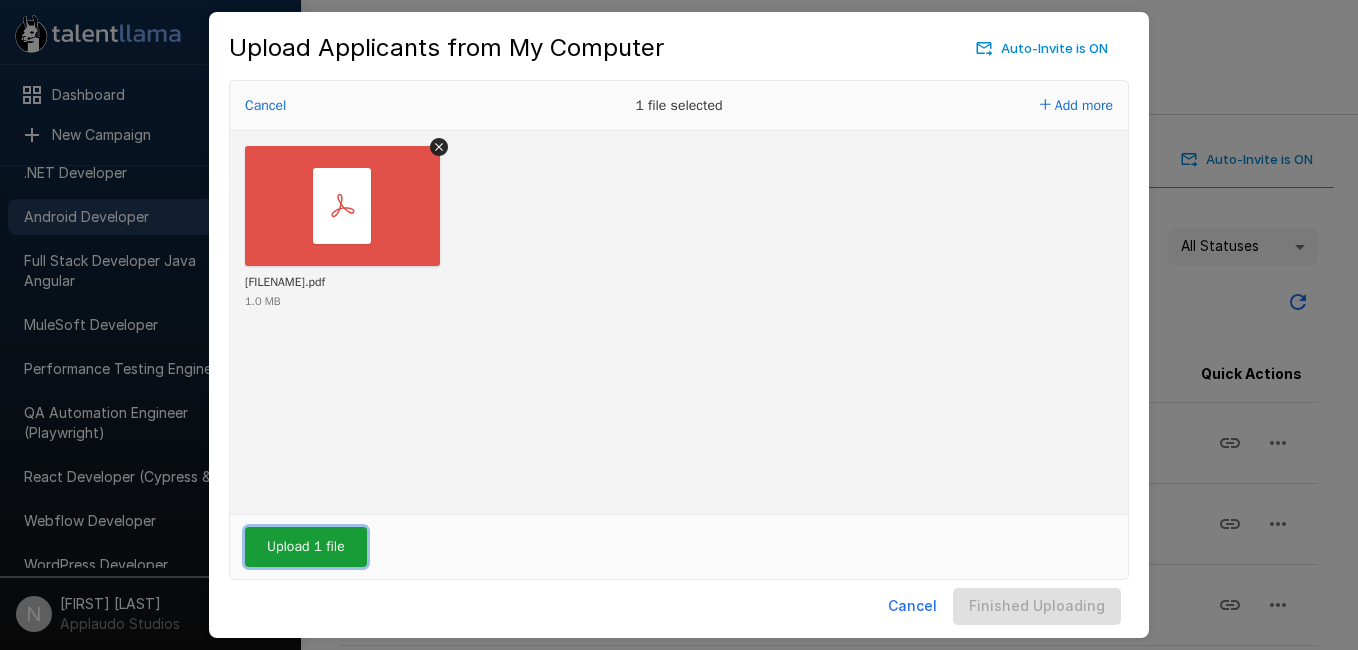 click on "Upload 1 file" at bounding box center [306, 547] 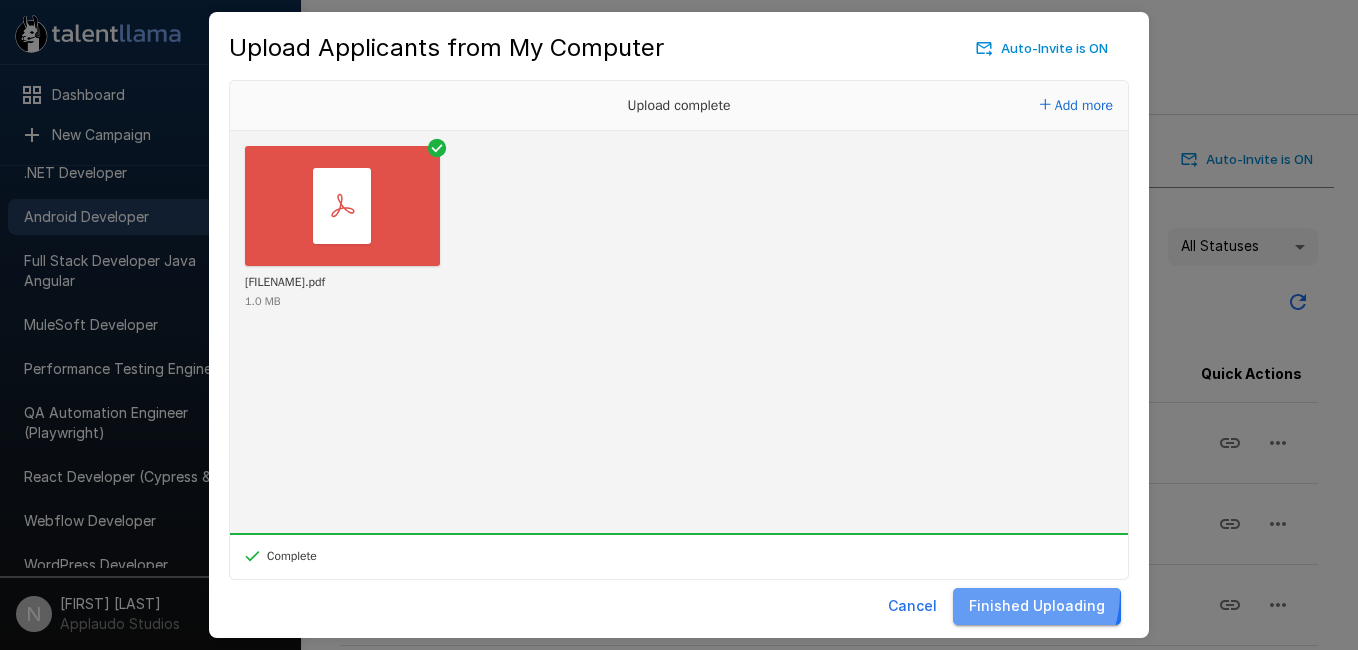 click on "Finished Uploading" at bounding box center [1037, 606] 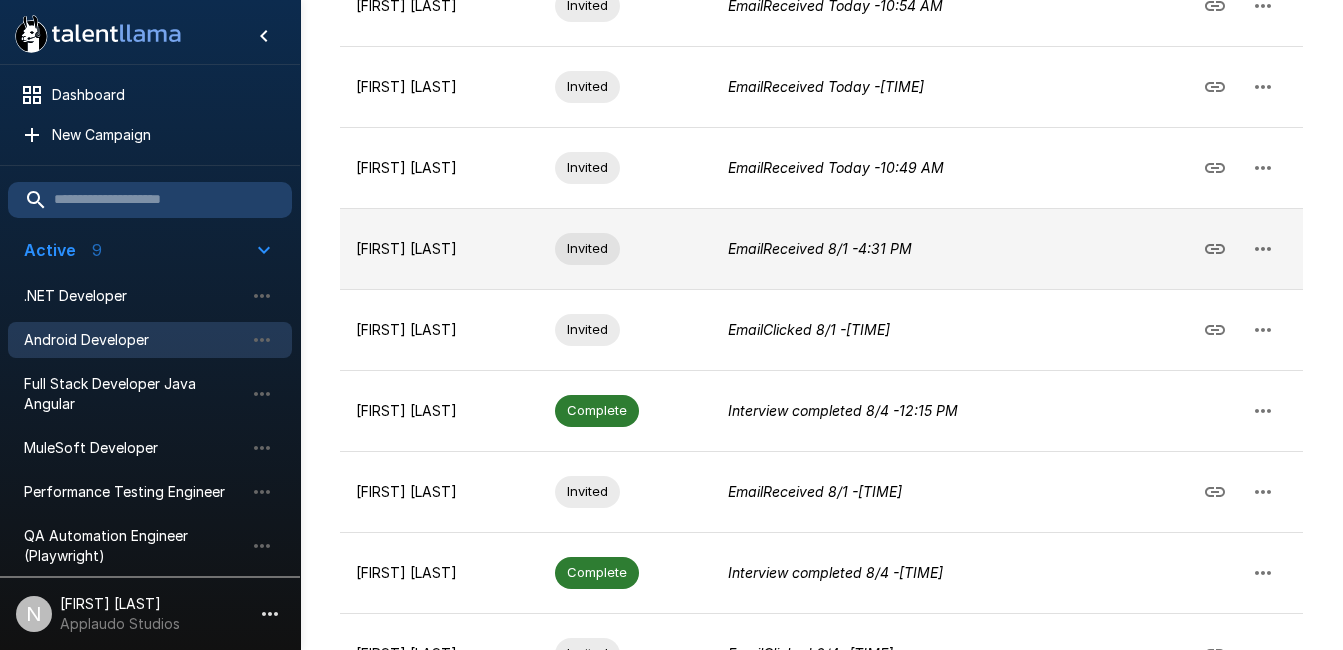 scroll, scrollTop: 471, scrollLeft: 0, axis: vertical 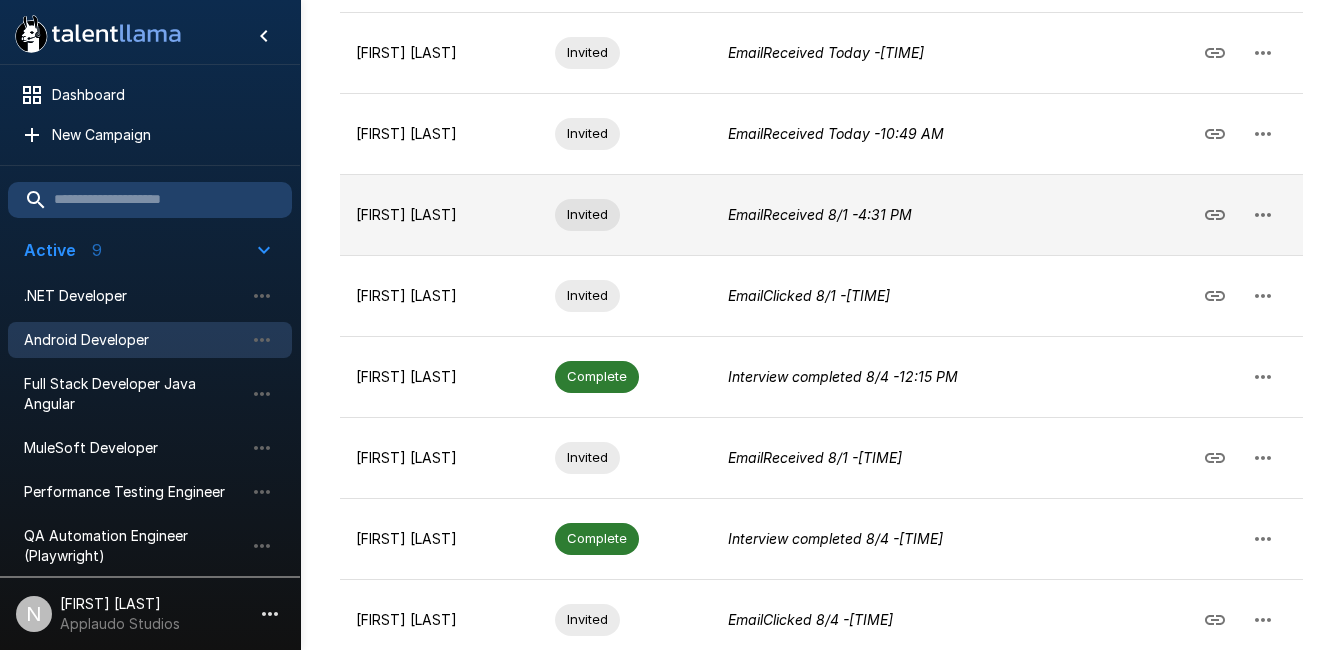 click on "Interview completed   [MONTH] [DAY]   -  [TIME]" at bounding box center [908, 377] 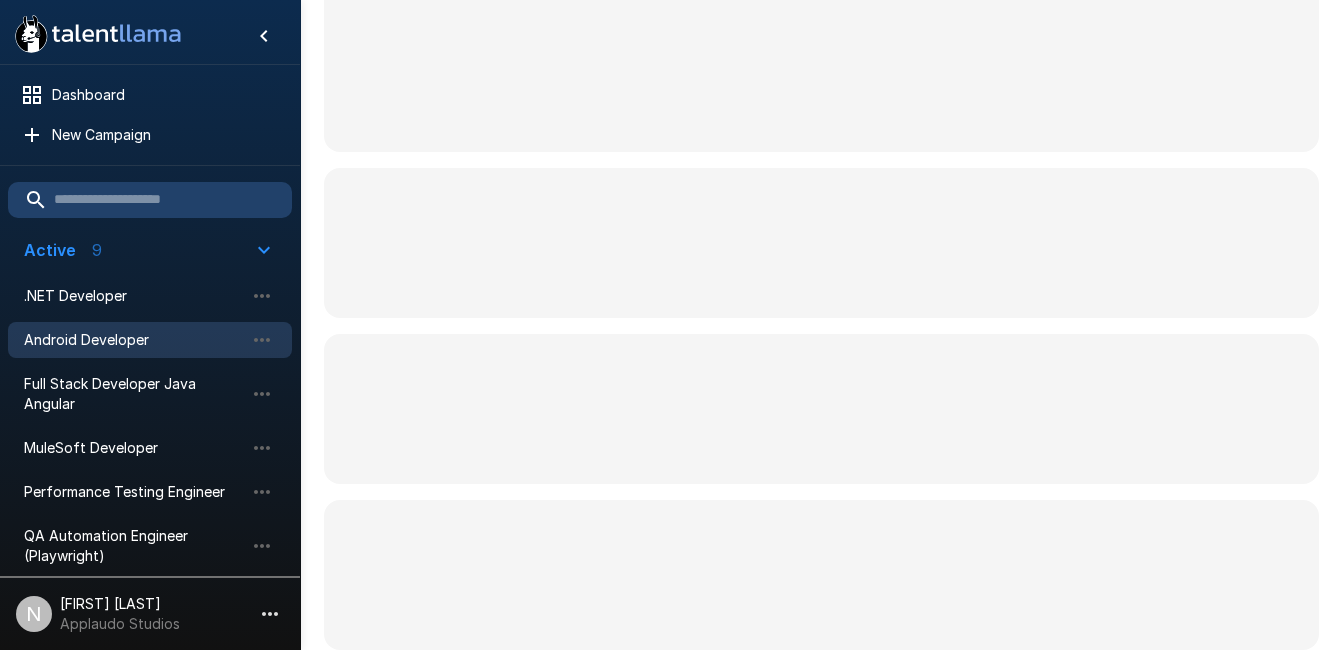 scroll, scrollTop: 0, scrollLeft: 0, axis: both 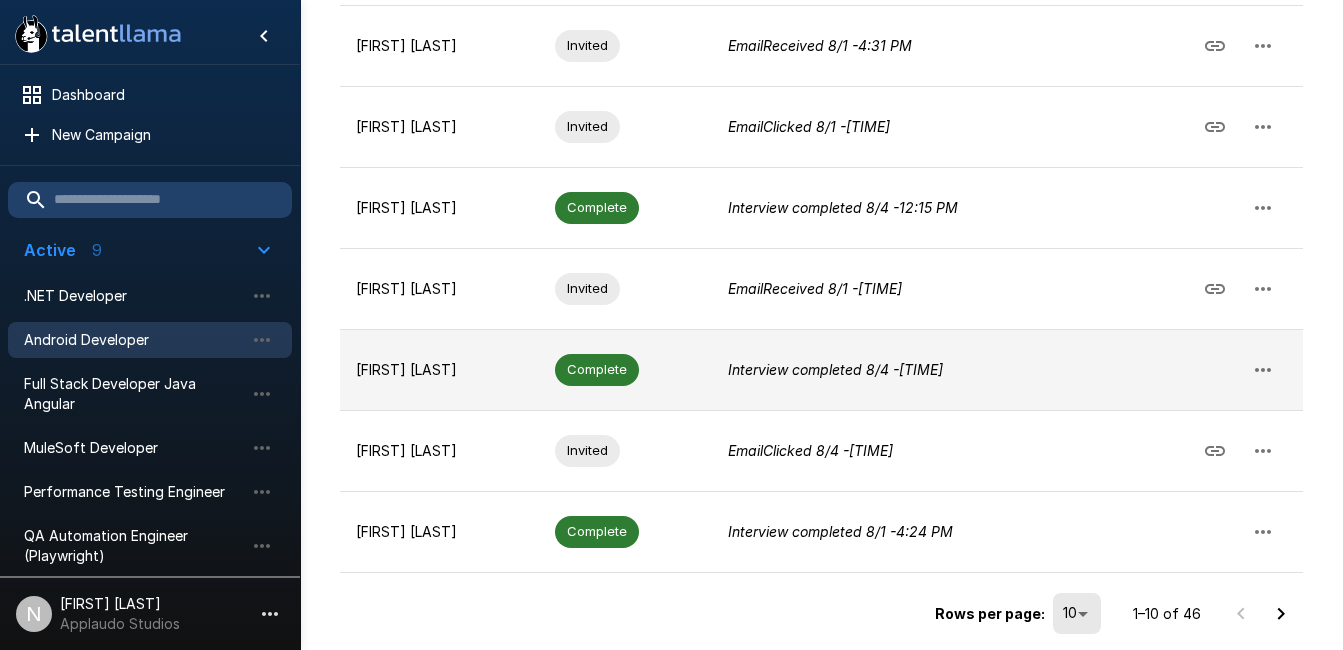 click on "[FIRST] [LAST]" at bounding box center [439, 369] 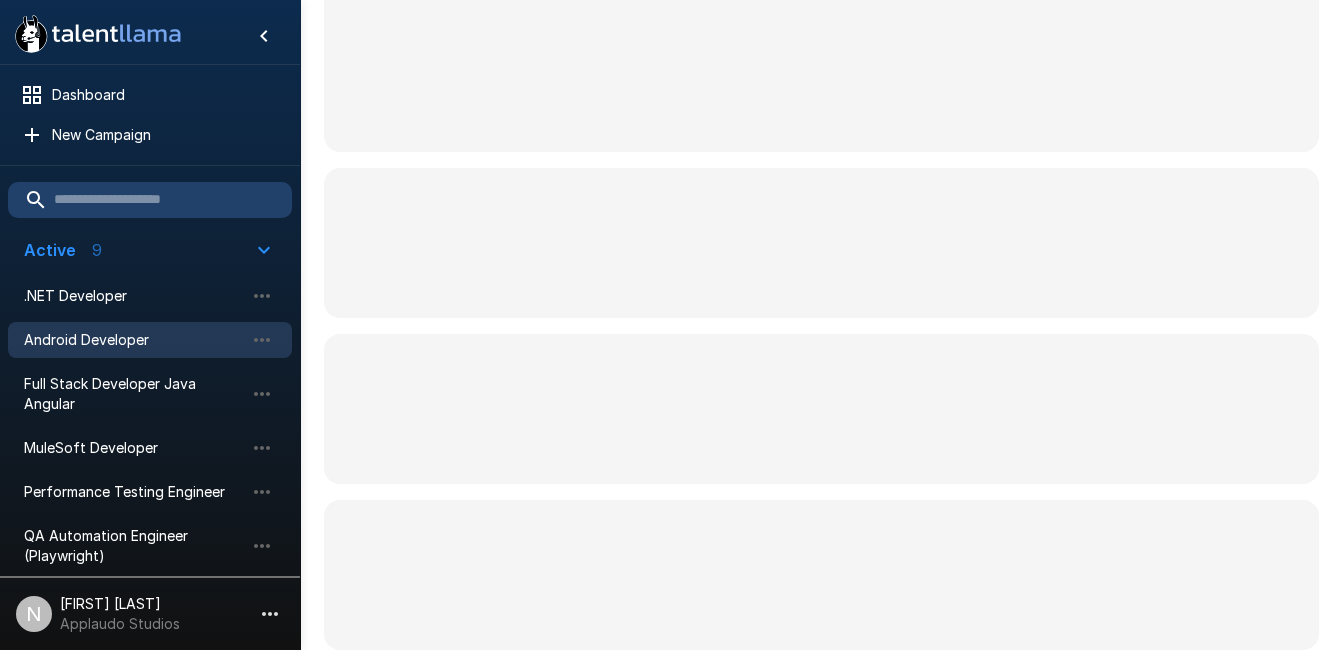 scroll, scrollTop: 0, scrollLeft: 0, axis: both 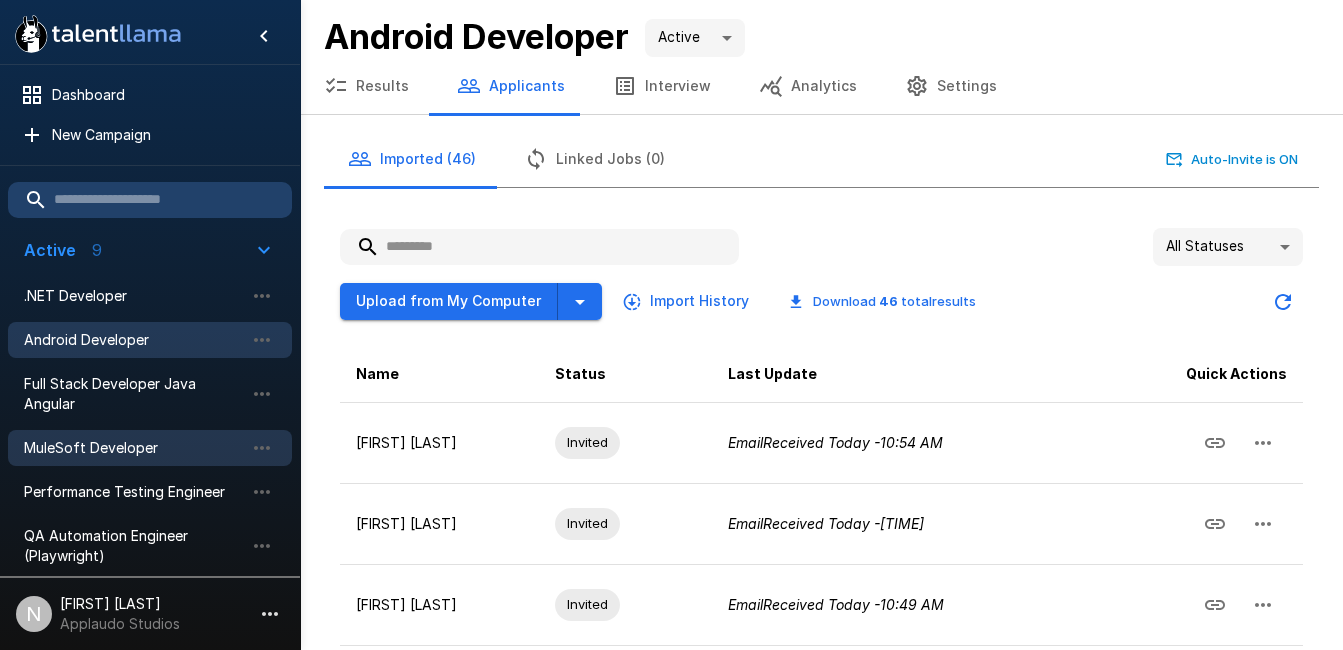 click on "MuleSoft Developer" at bounding box center [134, 448] 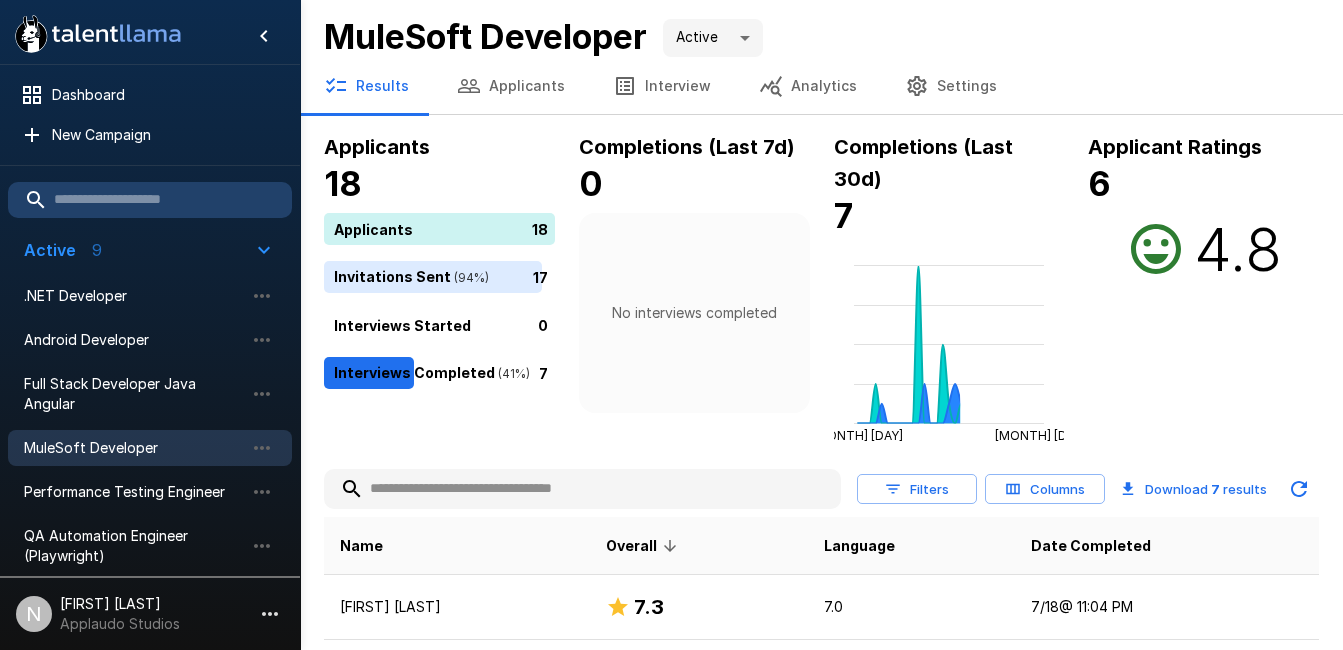 click on "Applicants" at bounding box center (511, 86) 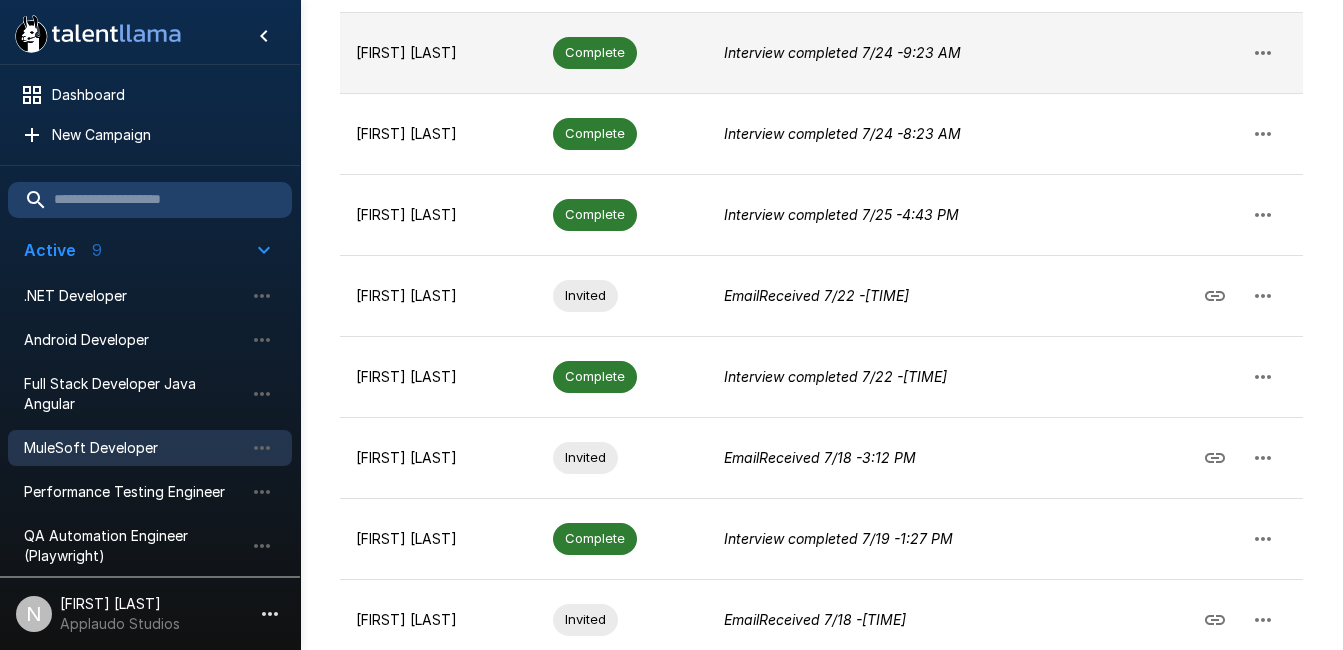 scroll, scrollTop: 0, scrollLeft: 0, axis: both 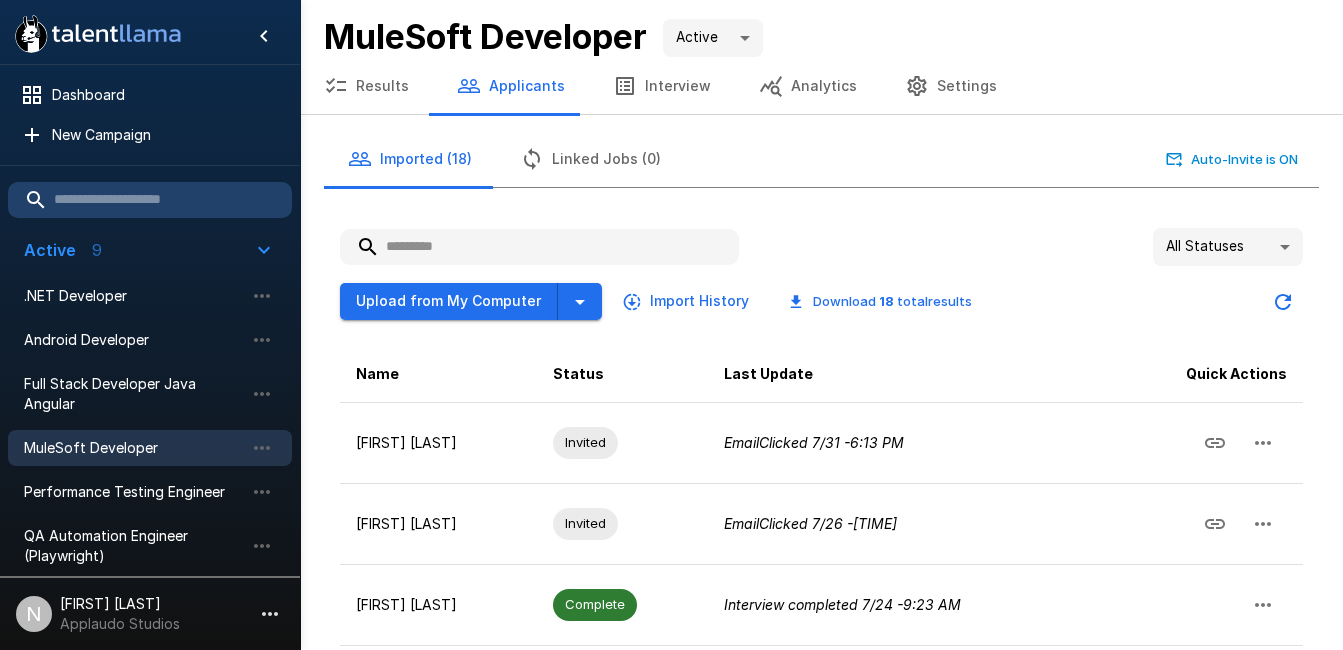 click on "MuleSoft Developer" at bounding box center [485, 36] 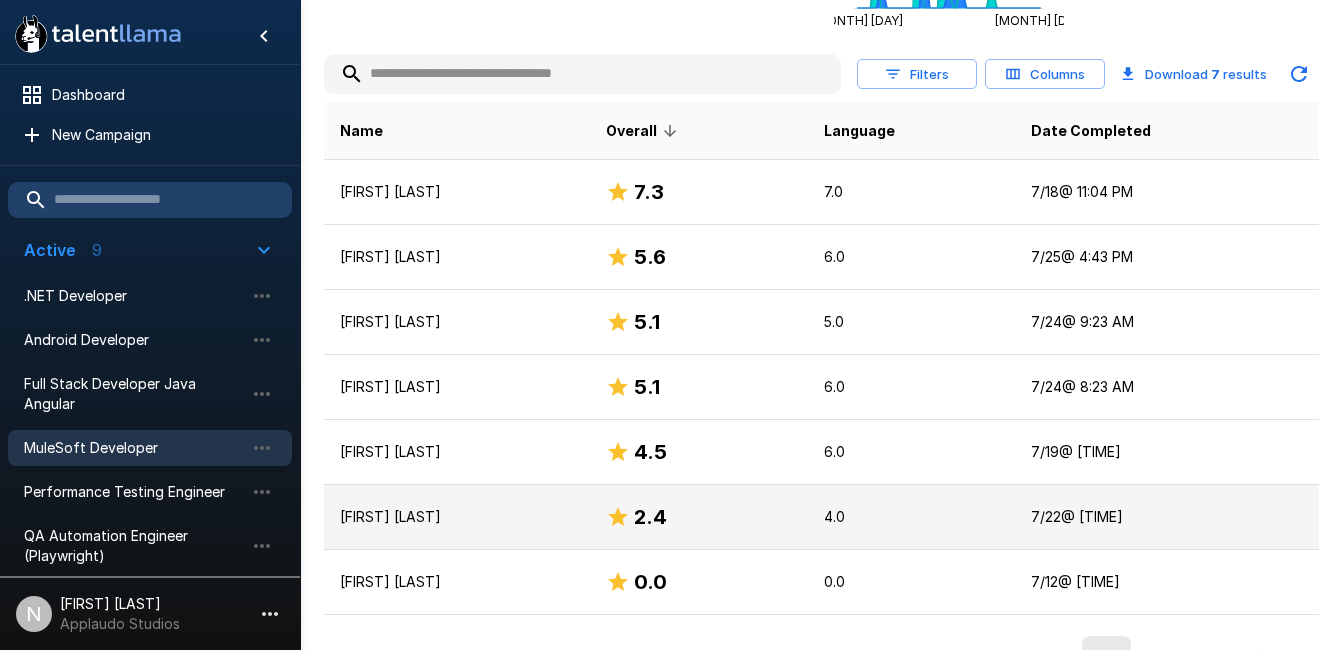 scroll, scrollTop: 0, scrollLeft: 0, axis: both 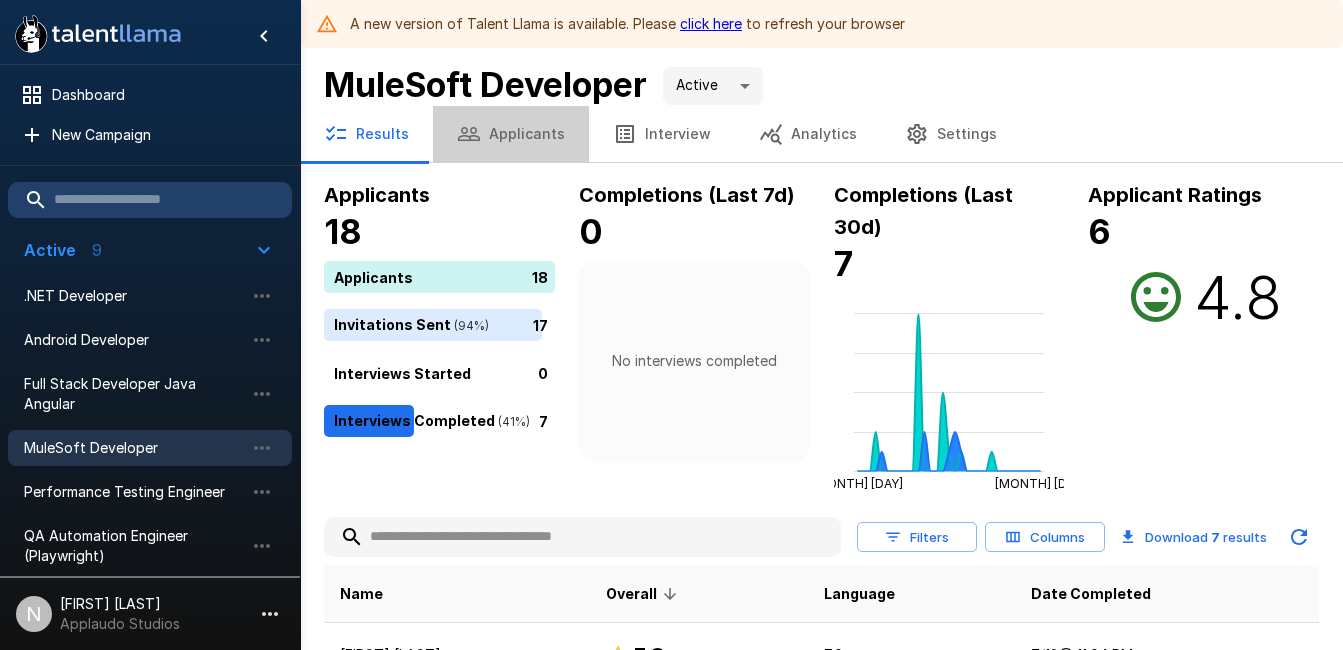 click on "Applicants" at bounding box center (511, 134) 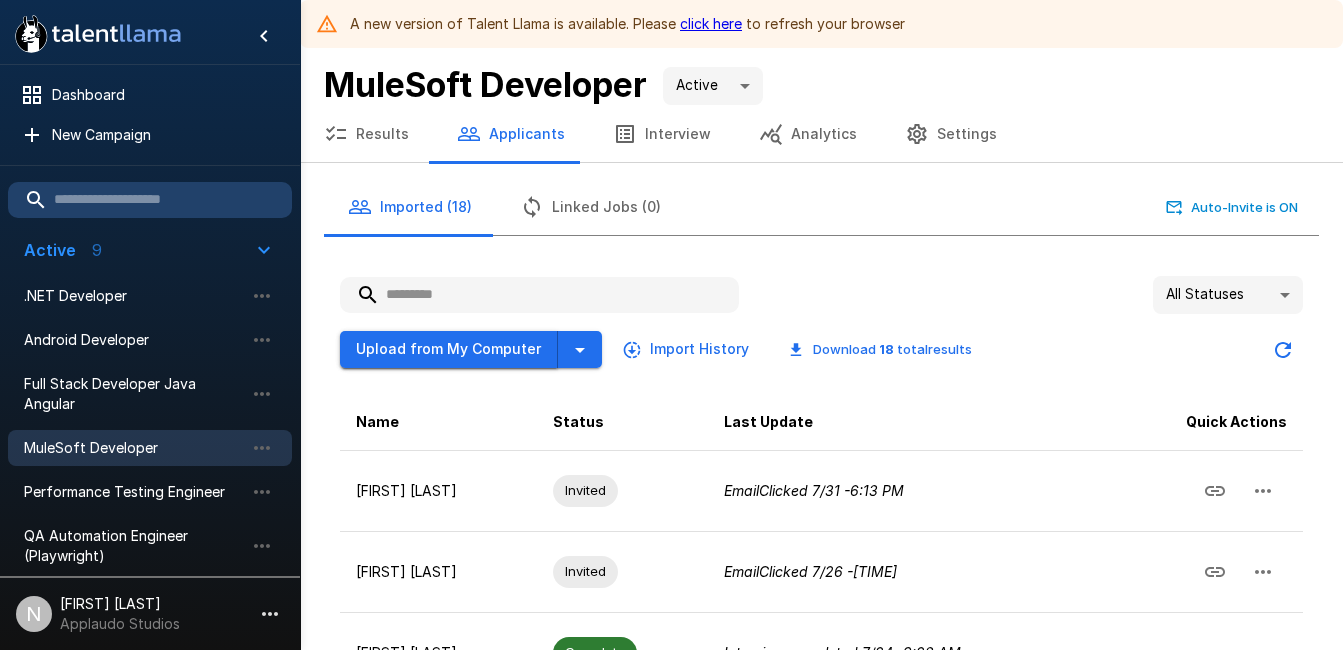 click on "Upload from My Computer" at bounding box center [449, 349] 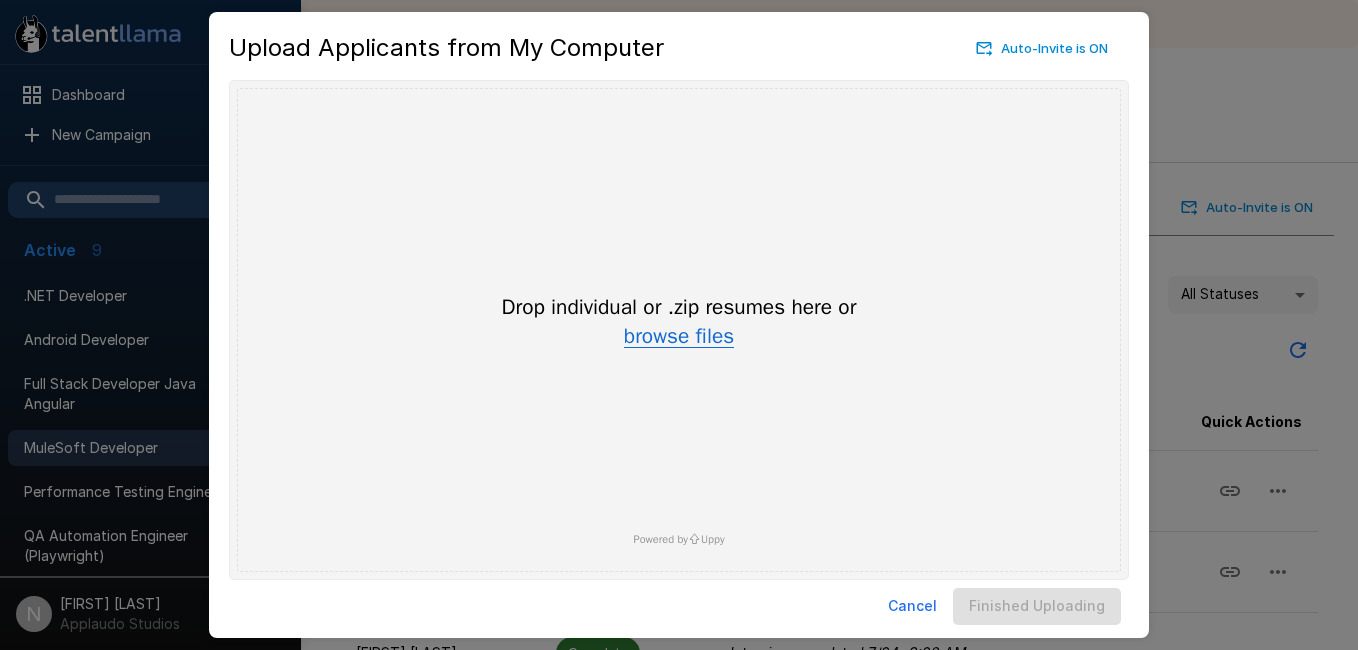 click on "browse files" at bounding box center (679, 337) 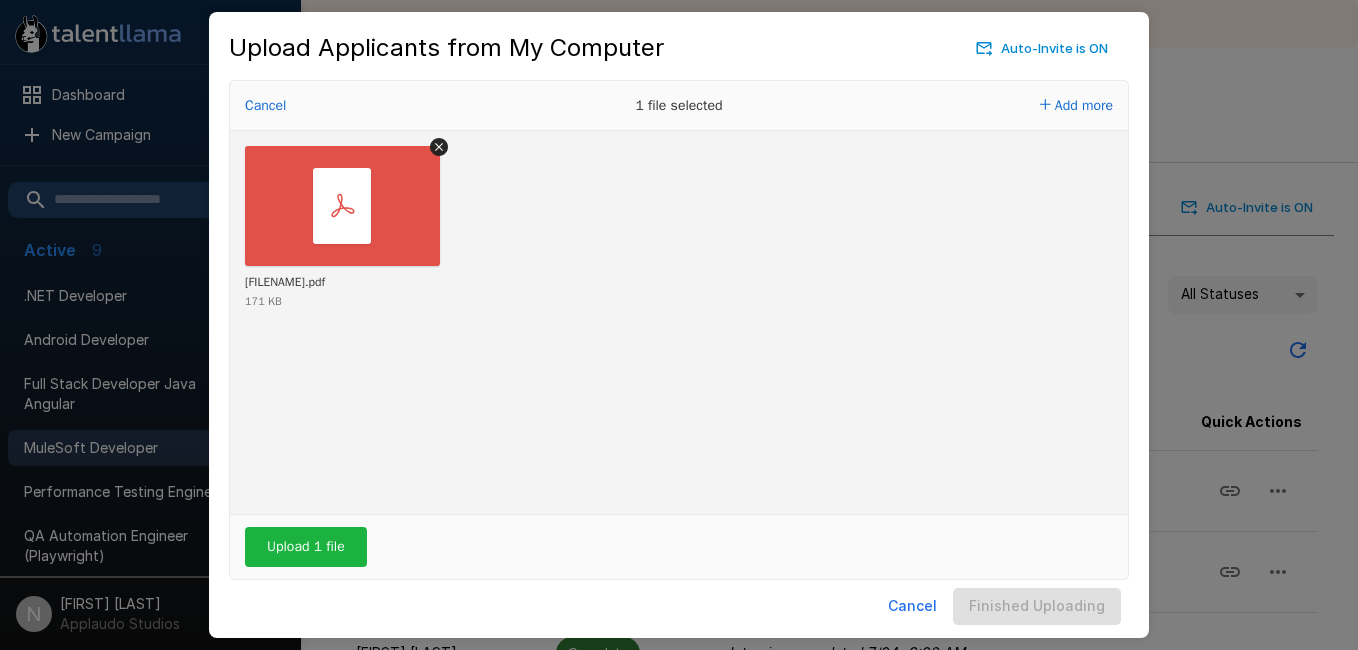 click on "Upload 1 file" at bounding box center [679, 547] 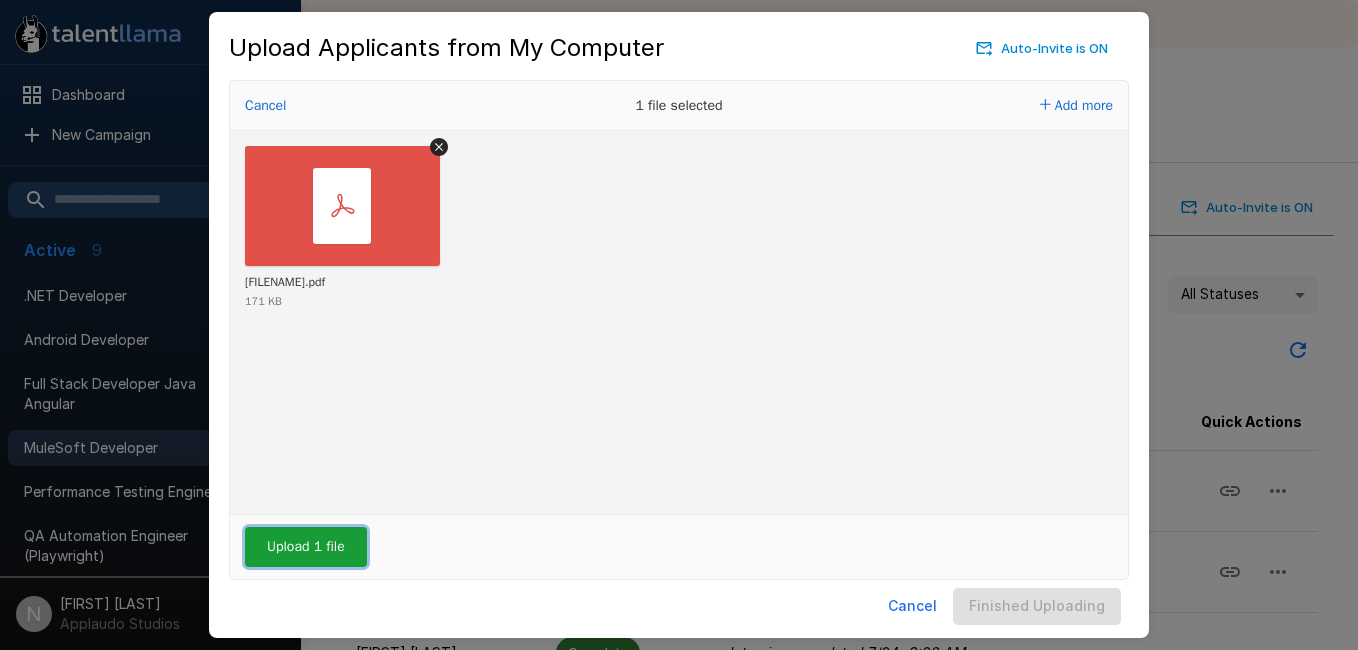 click on "Upload 1 file" at bounding box center [306, 547] 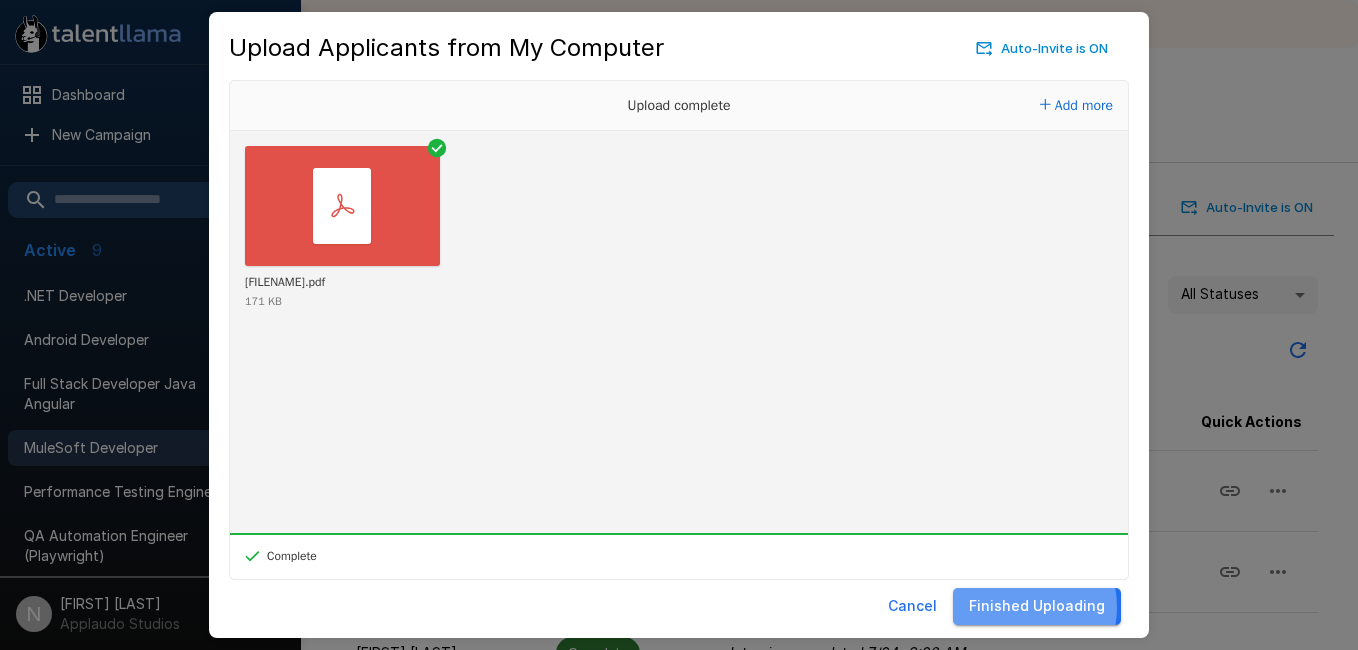 click on "Finished Uploading" at bounding box center [1037, 606] 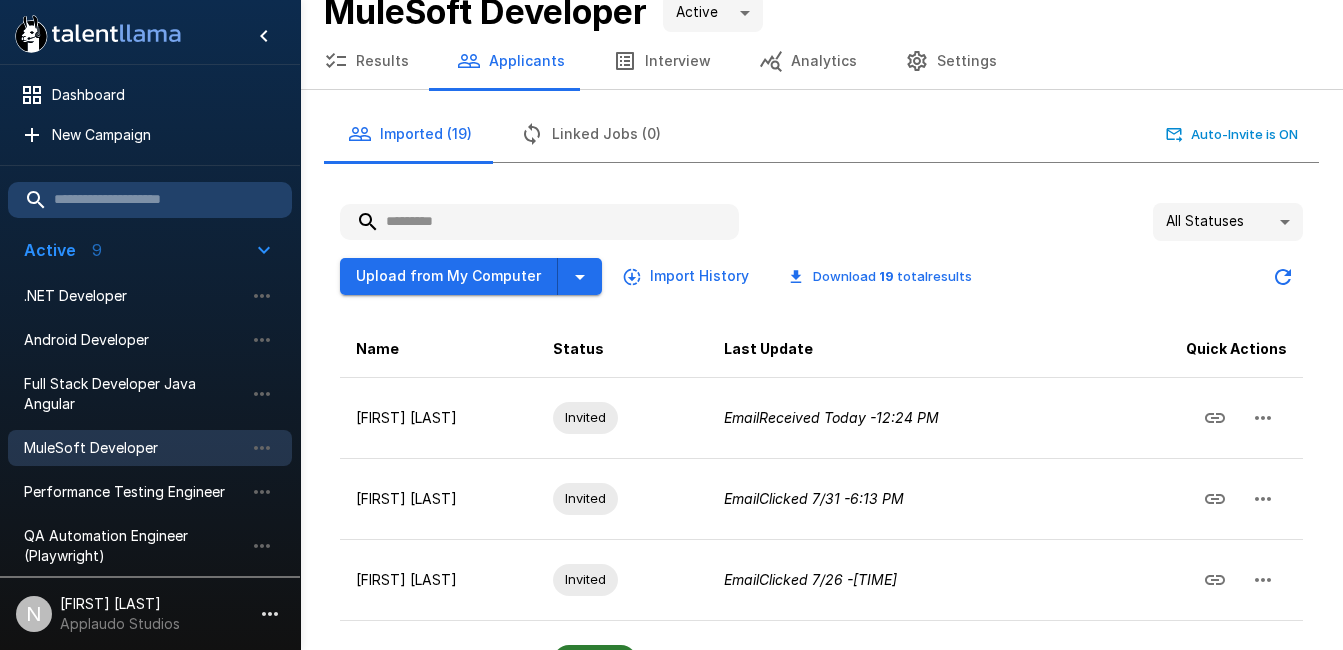 scroll, scrollTop: 0, scrollLeft: 0, axis: both 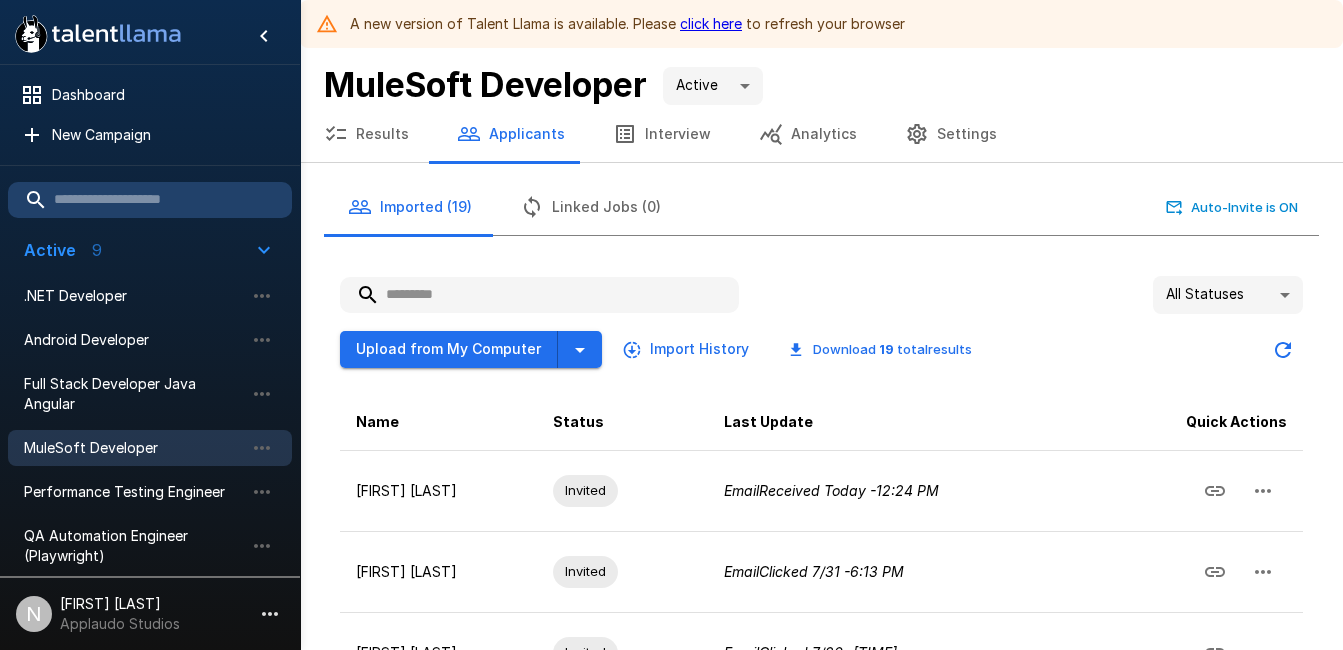 click on "click here" at bounding box center (711, 23) 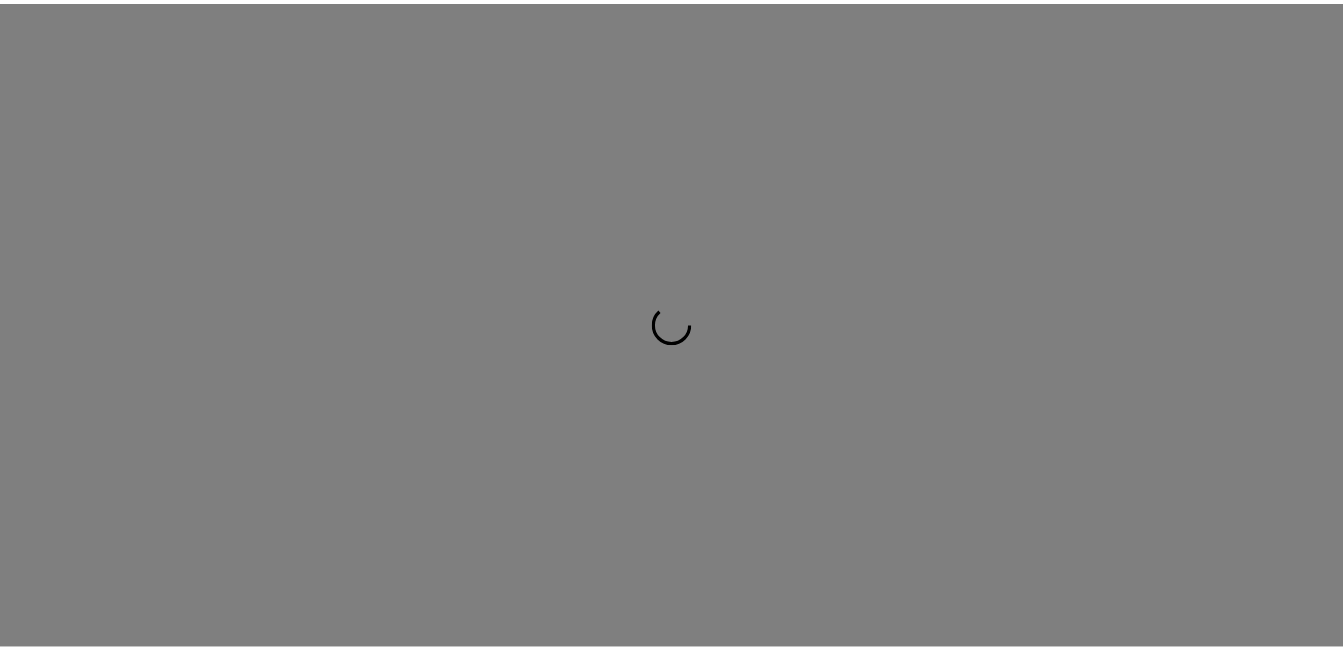 scroll, scrollTop: 0, scrollLeft: 0, axis: both 